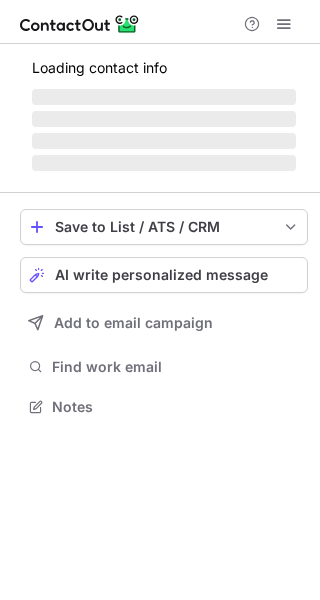 scroll, scrollTop: 0, scrollLeft: 0, axis: both 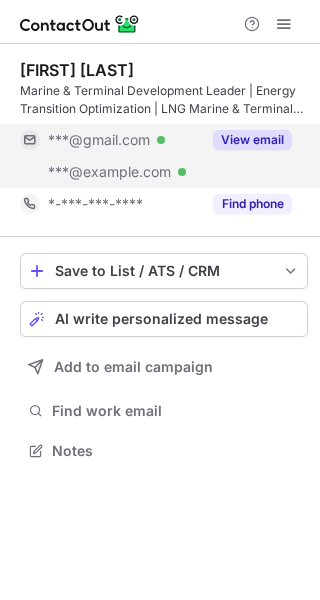 click on "View email" at bounding box center [252, 140] 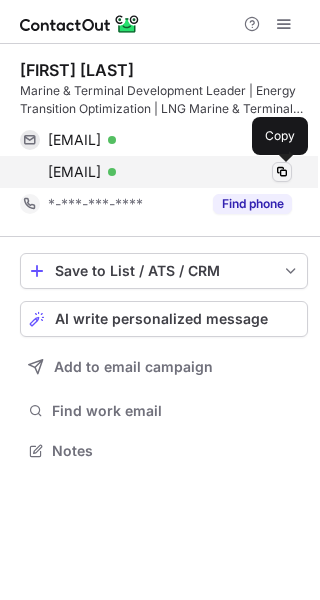 click at bounding box center (282, 172) 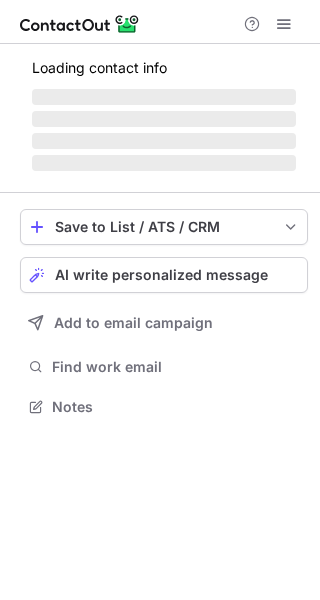scroll, scrollTop: 0, scrollLeft: 0, axis: both 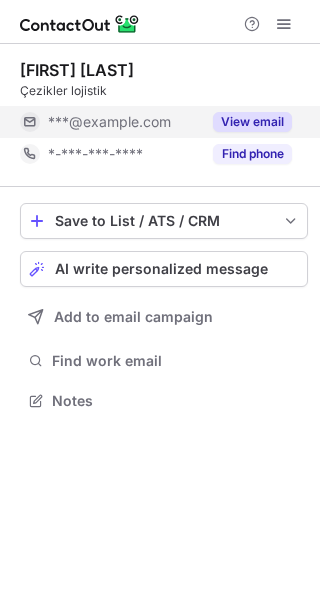 click on "View email" at bounding box center [252, 122] 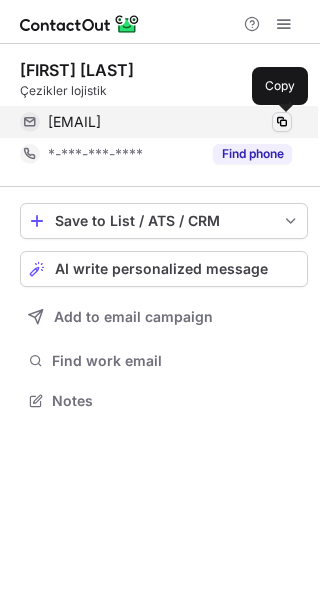 click at bounding box center (282, 122) 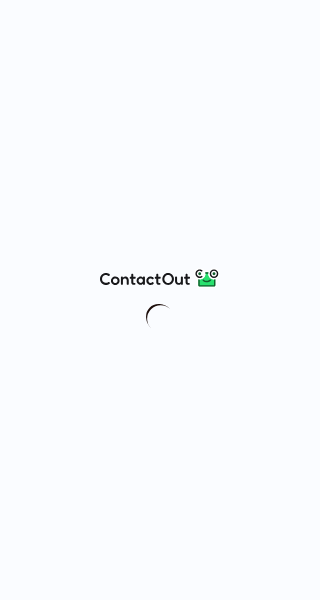 scroll, scrollTop: 0, scrollLeft: 0, axis: both 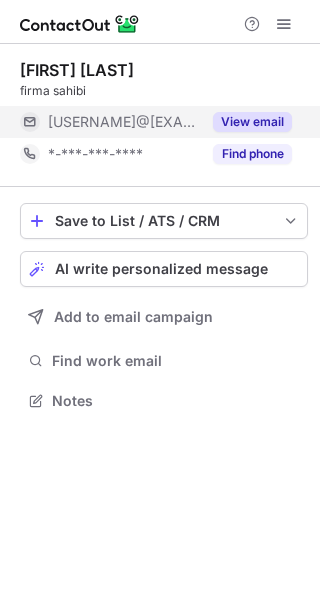 click on "View email" at bounding box center (252, 122) 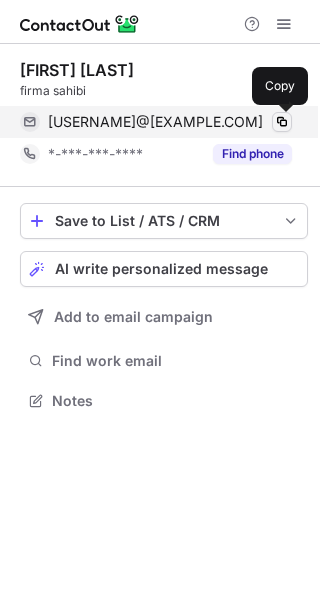 click at bounding box center (282, 122) 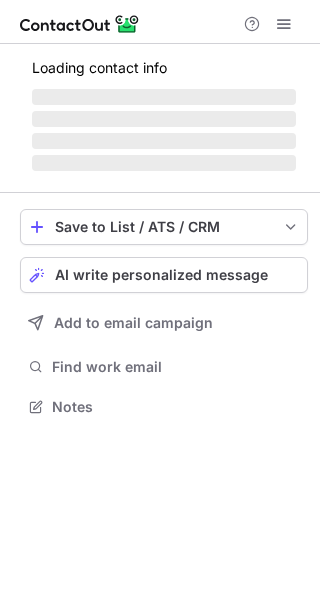 scroll, scrollTop: 0, scrollLeft: 0, axis: both 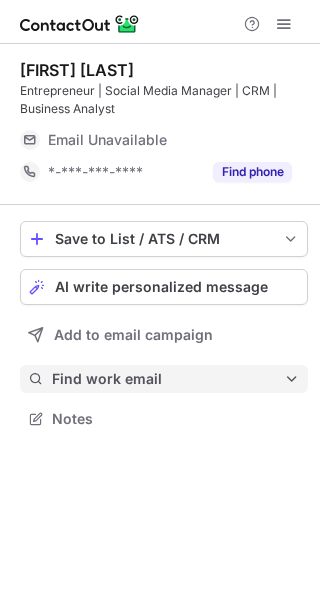 click on "Find work email" at bounding box center (168, 379) 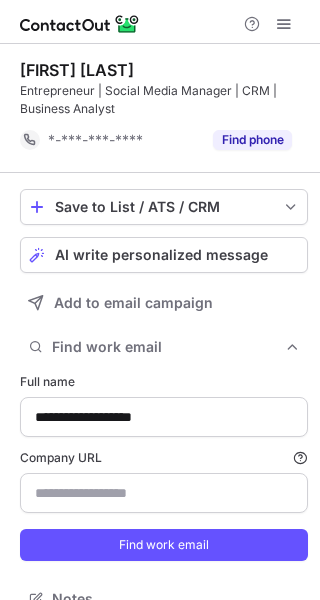 scroll, scrollTop: 585, scrollLeft: 306, axis: both 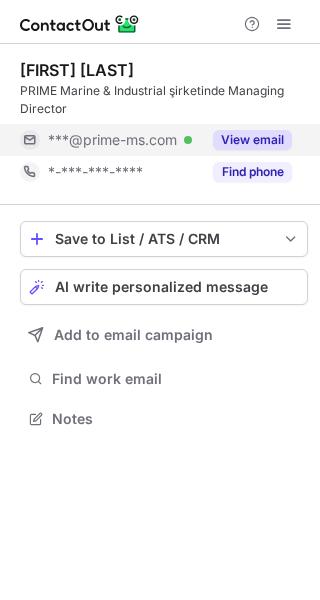 click on "View email" at bounding box center [252, 140] 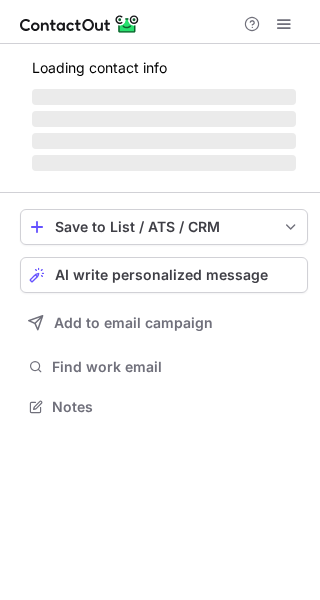 scroll, scrollTop: 0, scrollLeft: 0, axis: both 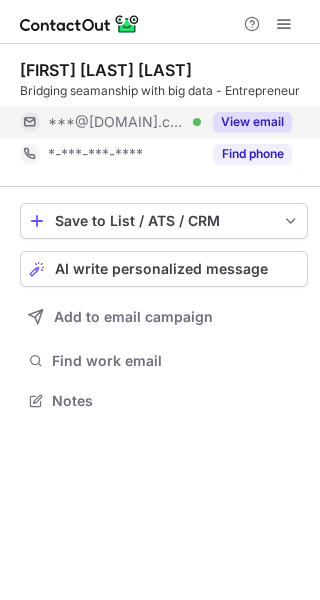 click on "View email" at bounding box center [252, 122] 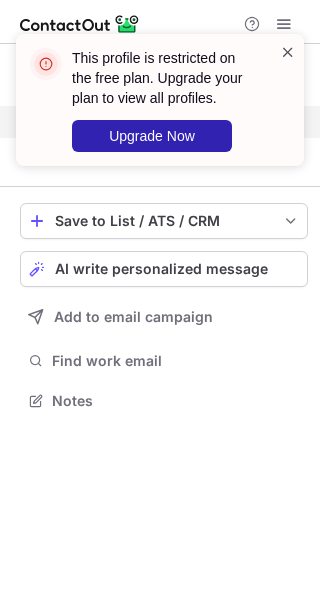 click at bounding box center (288, 52) 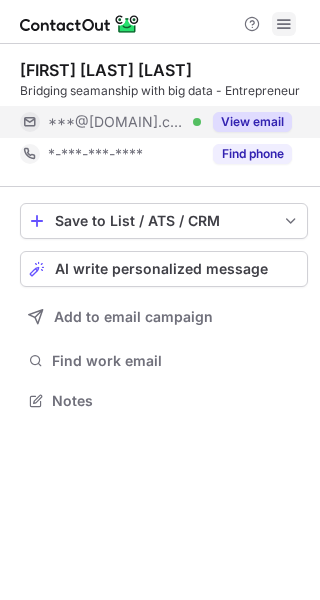 click at bounding box center (284, 24) 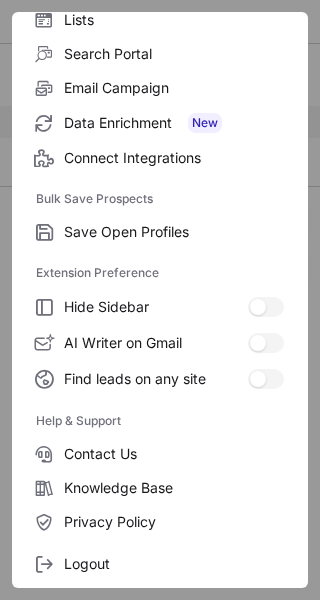 scroll, scrollTop: 233, scrollLeft: 0, axis: vertical 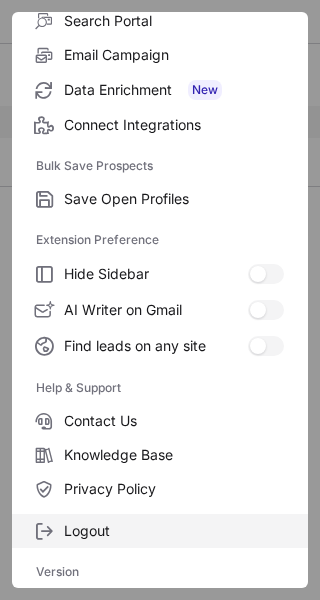 click on "Logout" at bounding box center (174, 199) 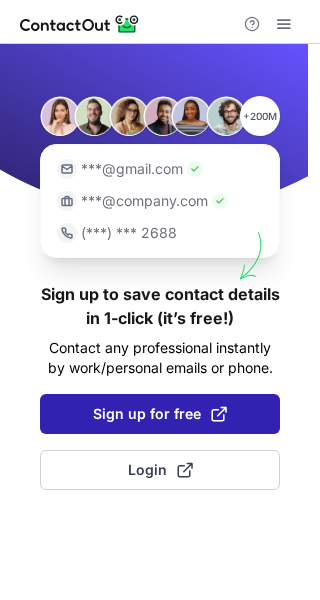click on "Sign up for free" at bounding box center [160, 414] 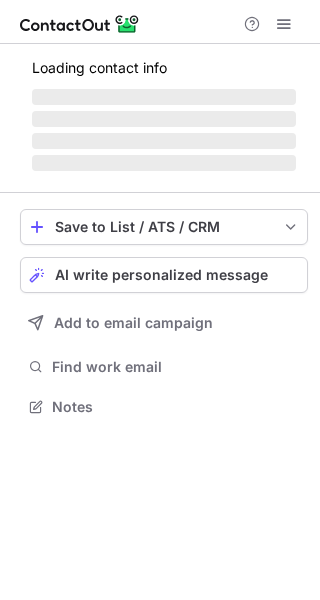 scroll, scrollTop: 0, scrollLeft: 0, axis: both 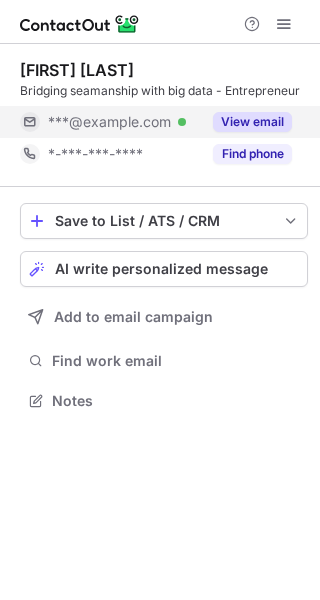 click on "View email" at bounding box center [252, 122] 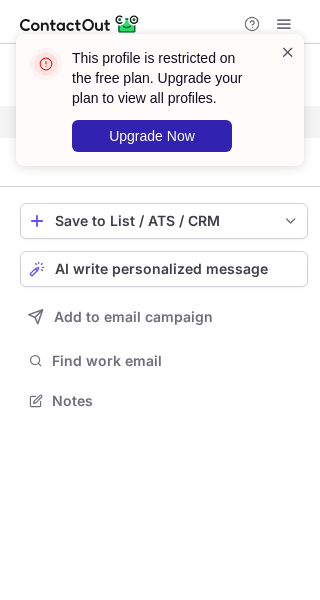 click at bounding box center (288, 52) 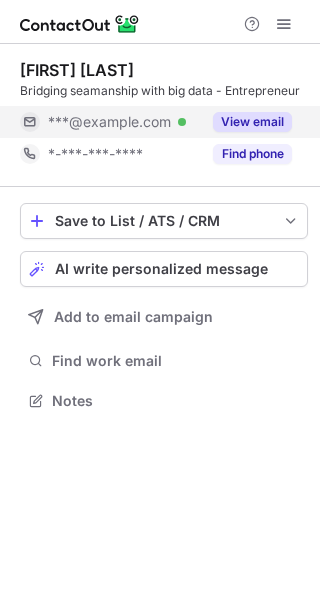 click on "This profile is restricted on the free plan. Upgrade your plan to view all profiles. Upgrade Now" at bounding box center (160, 108) 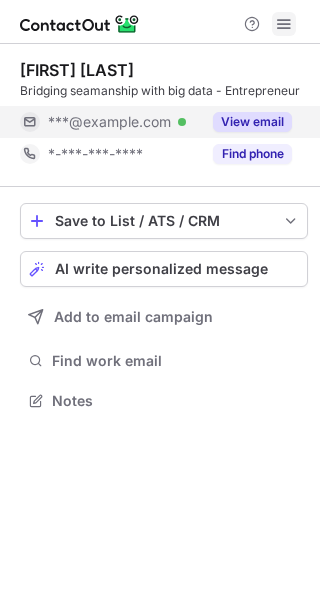 click at bounding box center (284, 24) 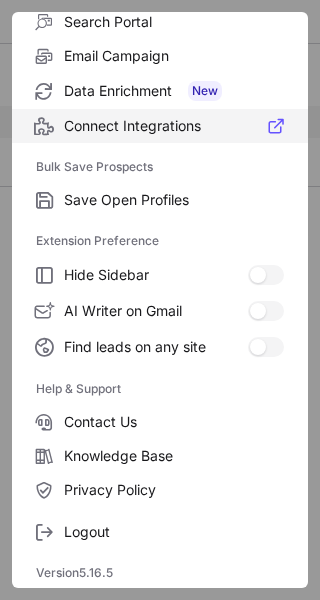 scroll, scrollTop: 233, scrollLeft: 0, axis: vertical 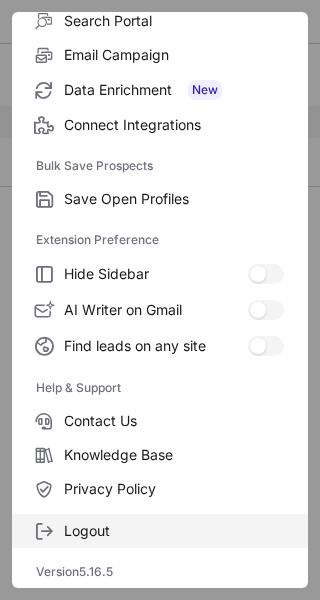 click on "Logout" at bounding box center (174, 199) 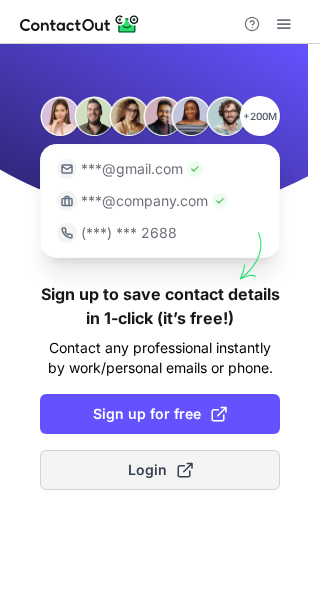 click on "Login" at bounding box center [160, 470] 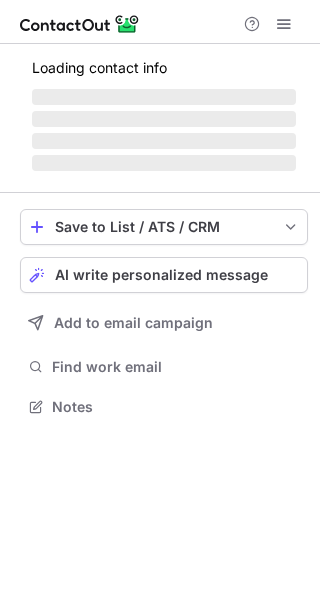 scroll, scrollTop: 0, scrollLeft: 0, axis: both 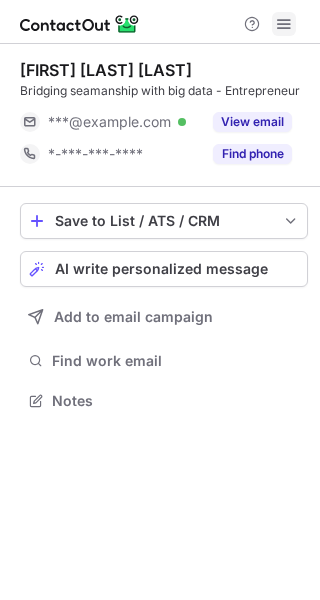 click at bounding box center (284, 24) 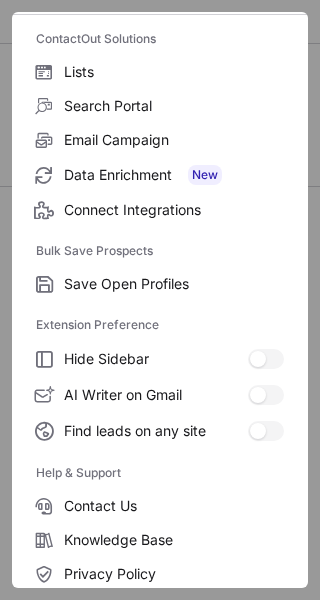 scroll, scrollTop: 233, scrollLeft: 0, axis: vertical 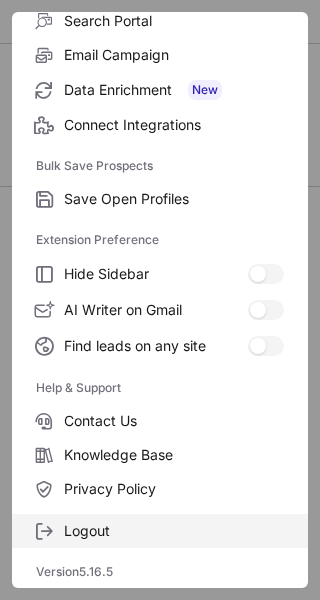 click on "Logout" at bounding box center (174, 199) 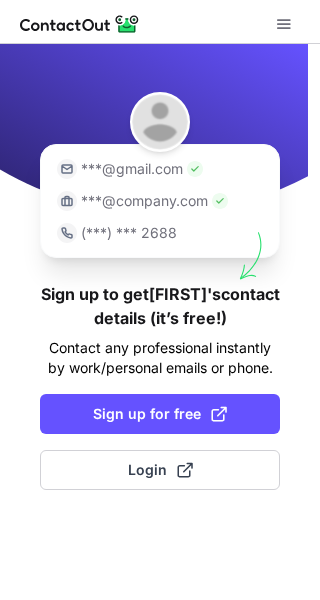 scroll, scrollTop: 0, scrollLeft: 0, axis: both 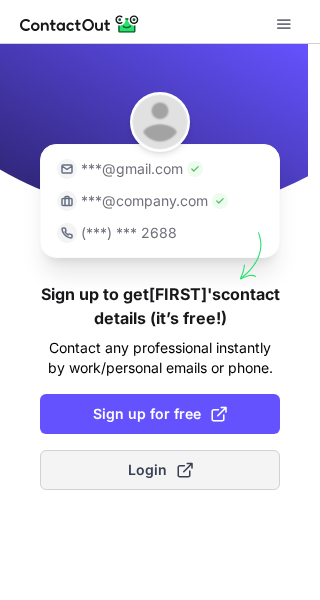click on "Login" at bounding box center [160, 470] 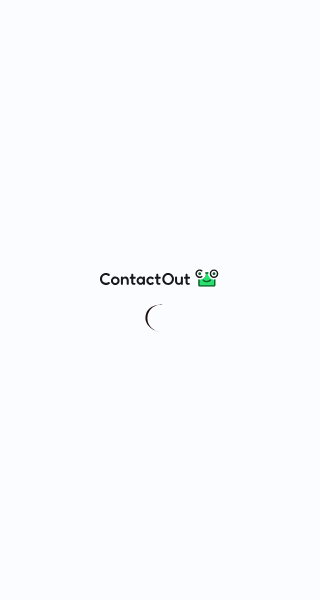 scroll, scrollTop: 0, scrollLeft: 0, axis: both 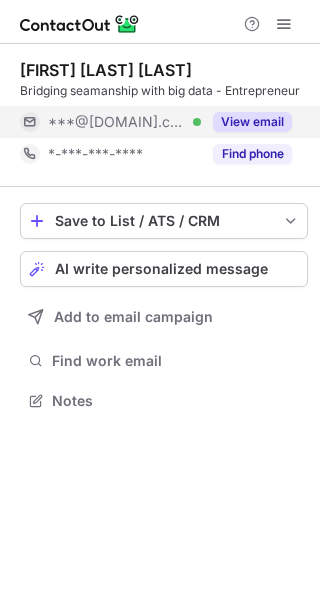 click on "View email" at bounding box center [252, 122] 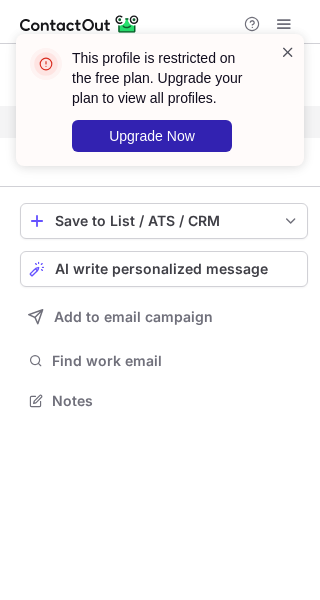 click at bounding box center [288, 52] 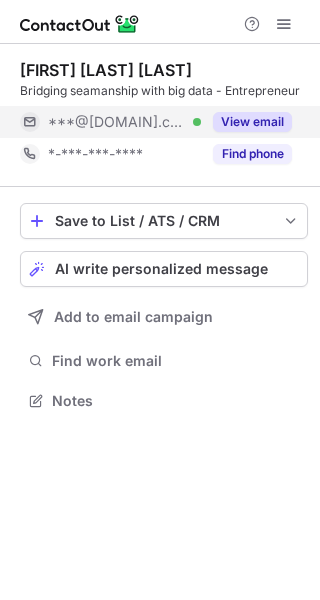 click on "This profile is restricted on the free plan. Upgrade your plan to view all profiles. Upgrade Now" at bounding box center [160, 108] 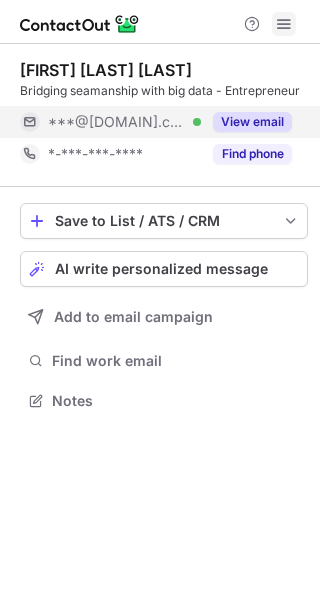 click at bounding box center [284, 24] 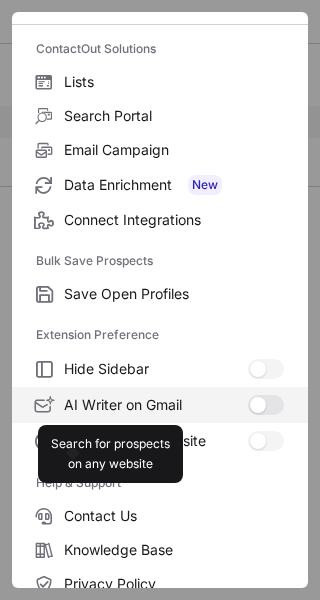 scroll, scrollTop: 233, scrollLeft: 0, axis: vertical 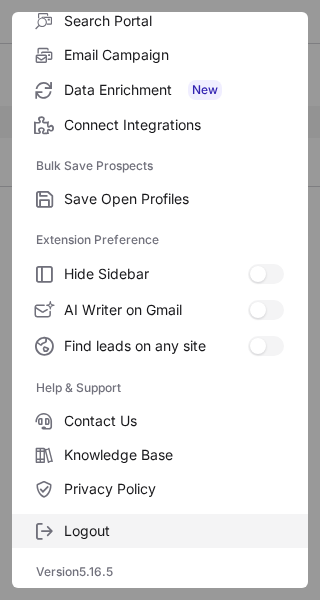 click on "Logout" at bounding box center [174, 199] 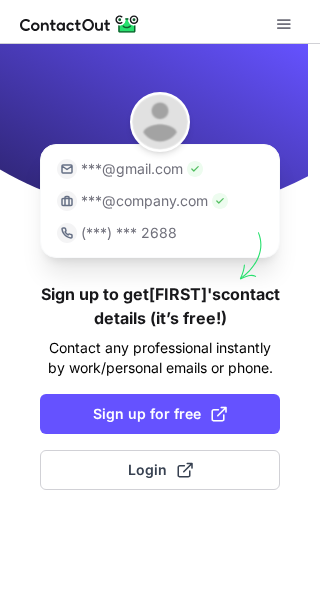 scroll, scrollTop: 0, scrollLeft: 0, axis: both 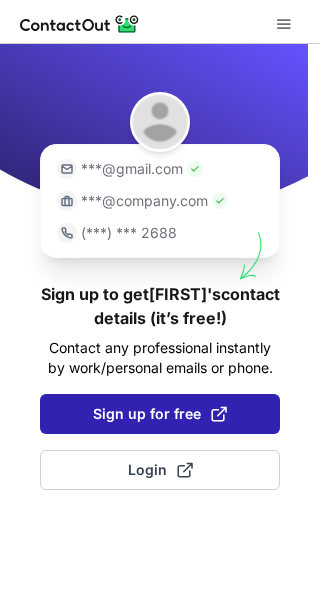 click on "Sign up for free" at bounding box center (160, 414) 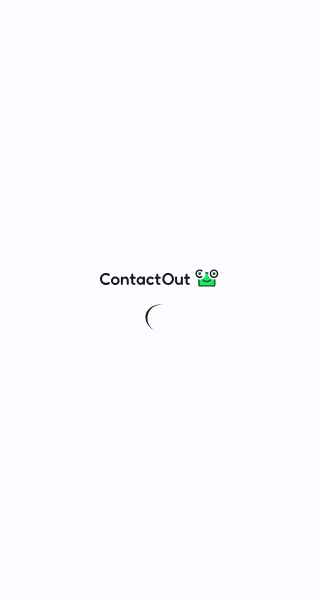scroll, scrollTop: 0, scrollLeft: 0, axis: both 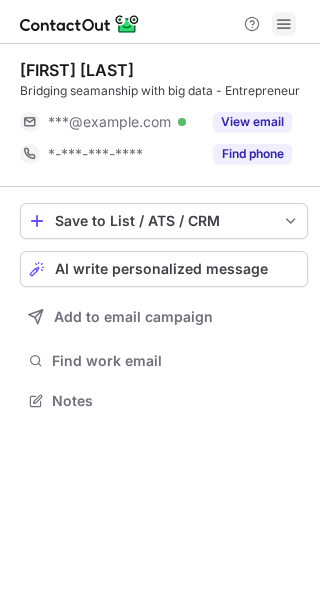 click at bounding box center [284, 24] 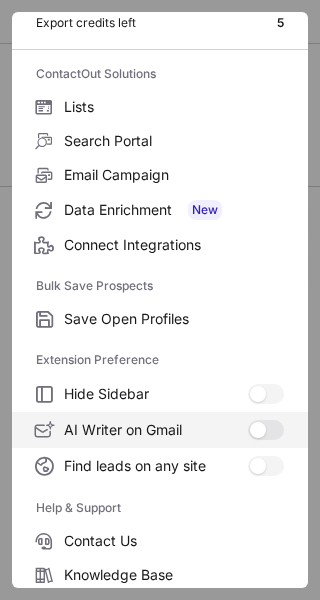 scroll, scrollTop: 233, scrollLeft: 0, axis: vertical 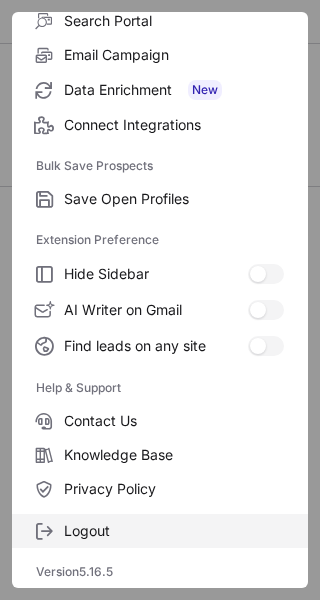 click on "Logout" at bounding box center [174, 199] 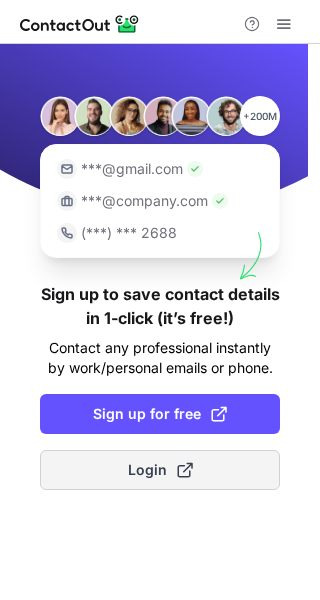 click on "Login" at bounding box center [160, 470] 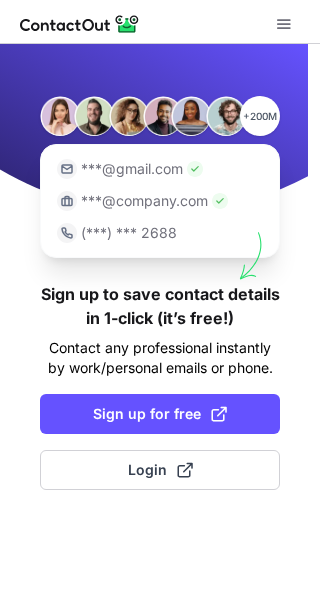 scroll, scrollTop: 0, scrollLeft: 0, axis: both 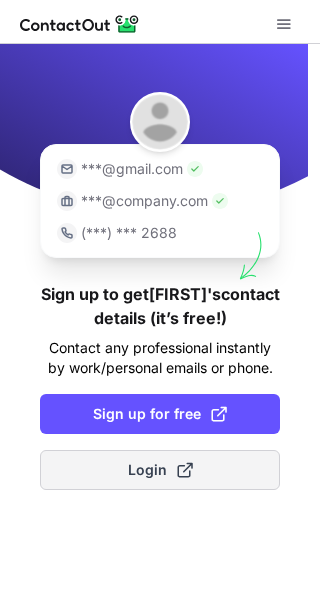 click on "Login" at bounding box center (160, 470) 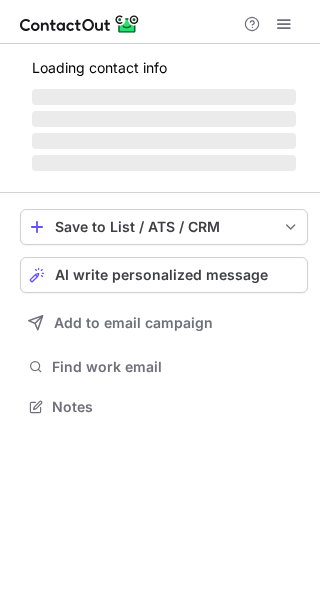 scroll, scrollTop: 0, scrollLeft: 0, axis: both 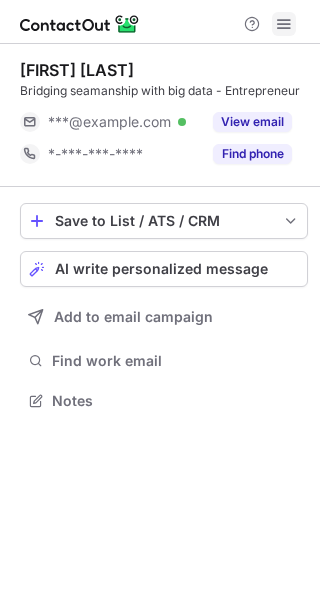 click at bounding box center (284, 24) 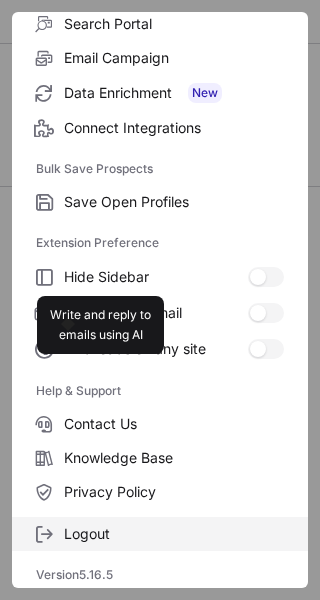 scroll, scrollTop: 233, scrollLeft: 0, axis: vertical 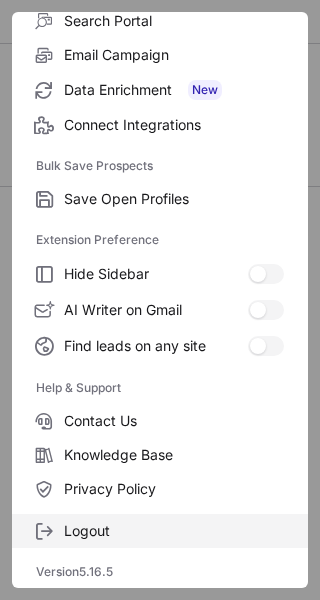 click on "Logout" at bounding box center [174, 199] 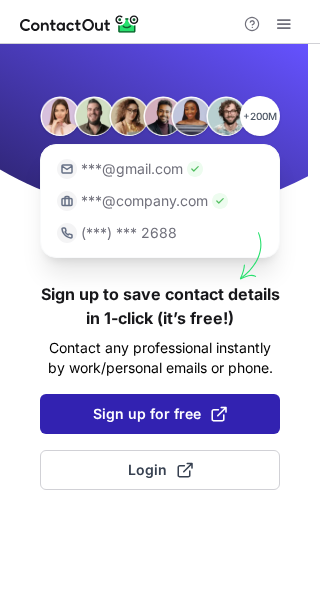 click on "Sign up for free" at bounding box center (160, 414) 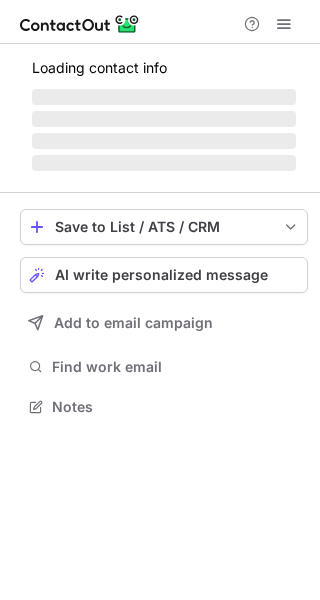 scroll, scrollTop: 0, scrollLeft: 0, axis: both 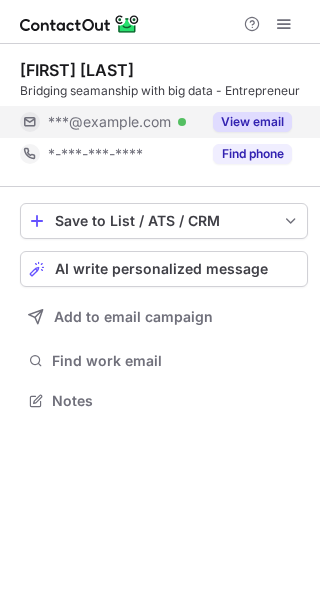 click on "View email" at bounding box center [252, 122] 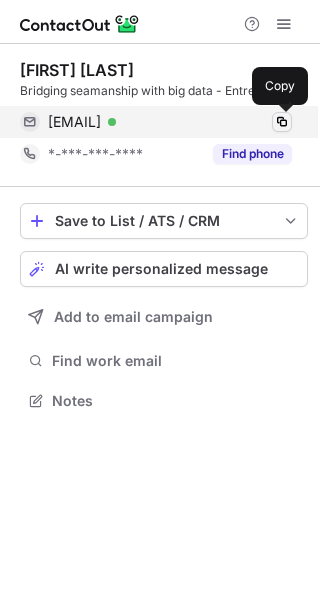 click at bounding box center (282, 122) 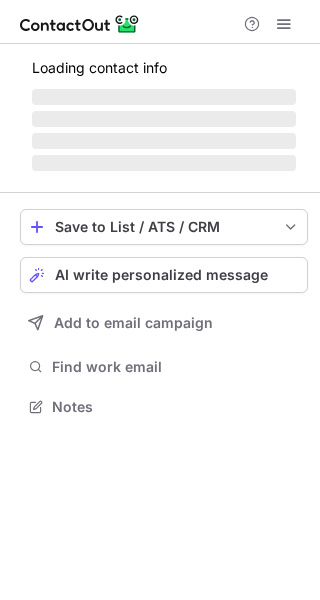 scroll, scrollTop: 0, scrollLeft: 0, axis: both 